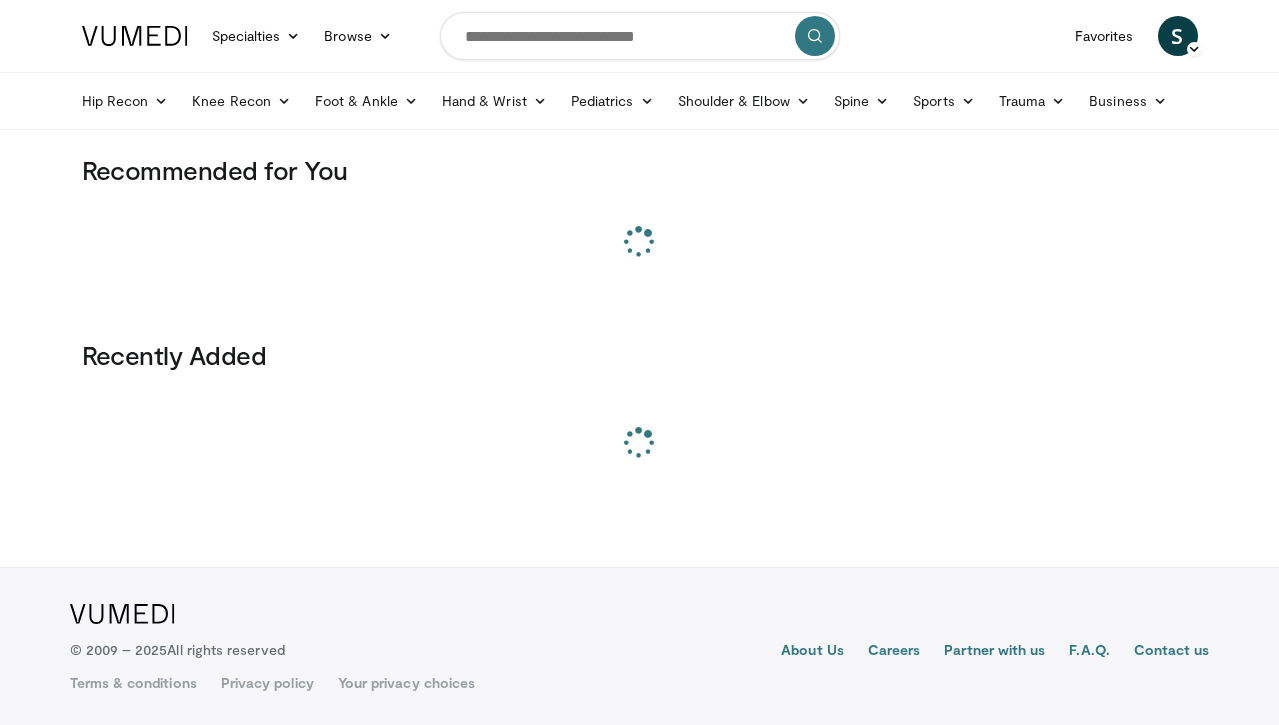 scroll, scrollTop: 0, scrollLeft: 0, axis: both 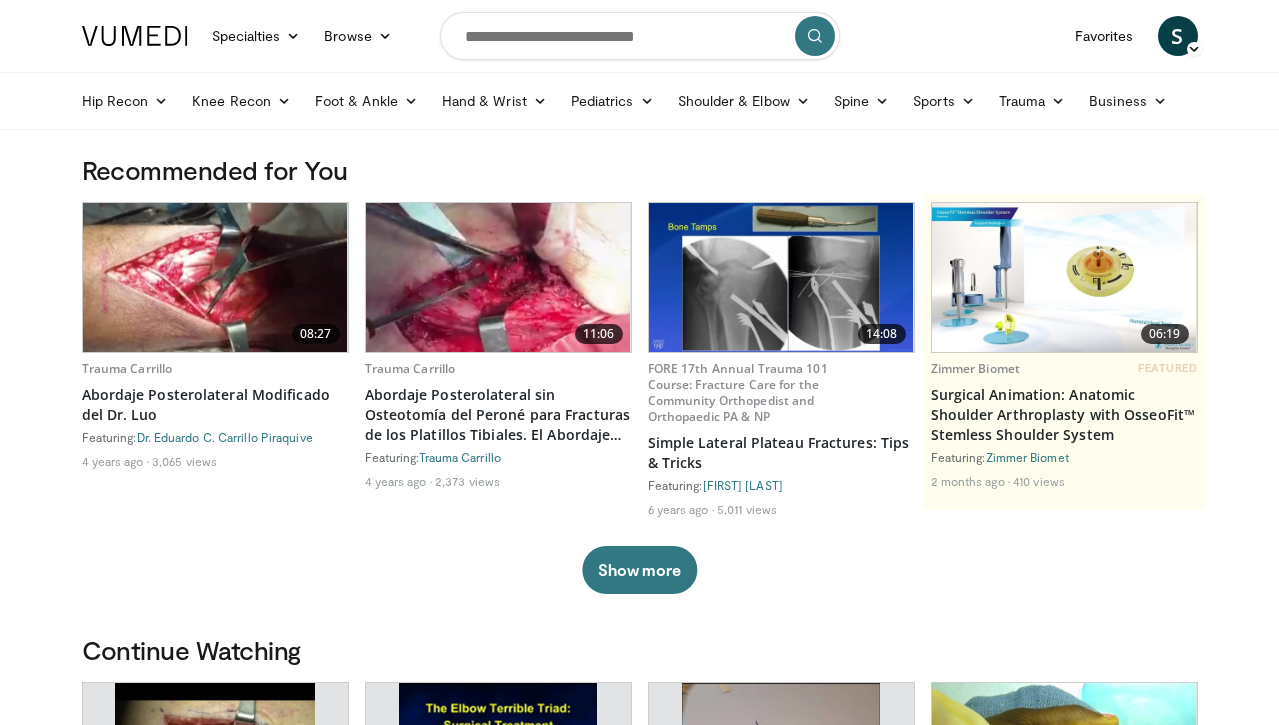click at bounding box center [215, 277] 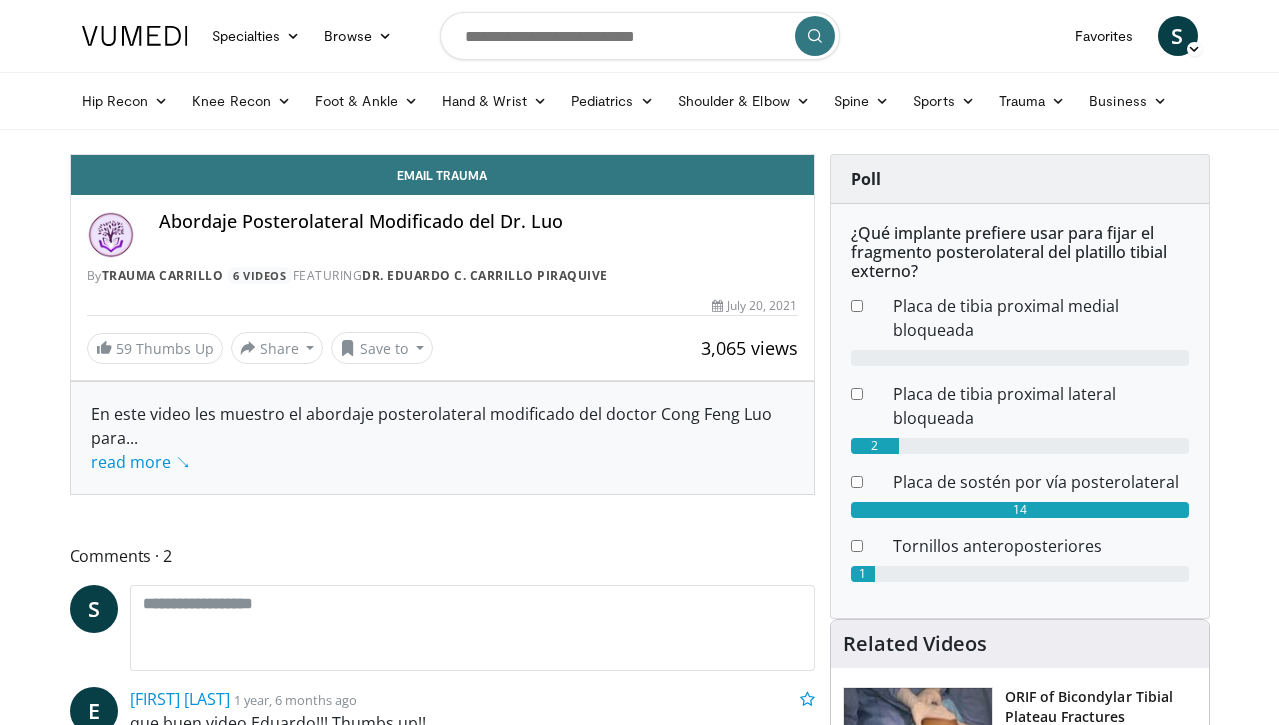 scroll, scrollTop: 0, scrollLeft: 0, axis: both 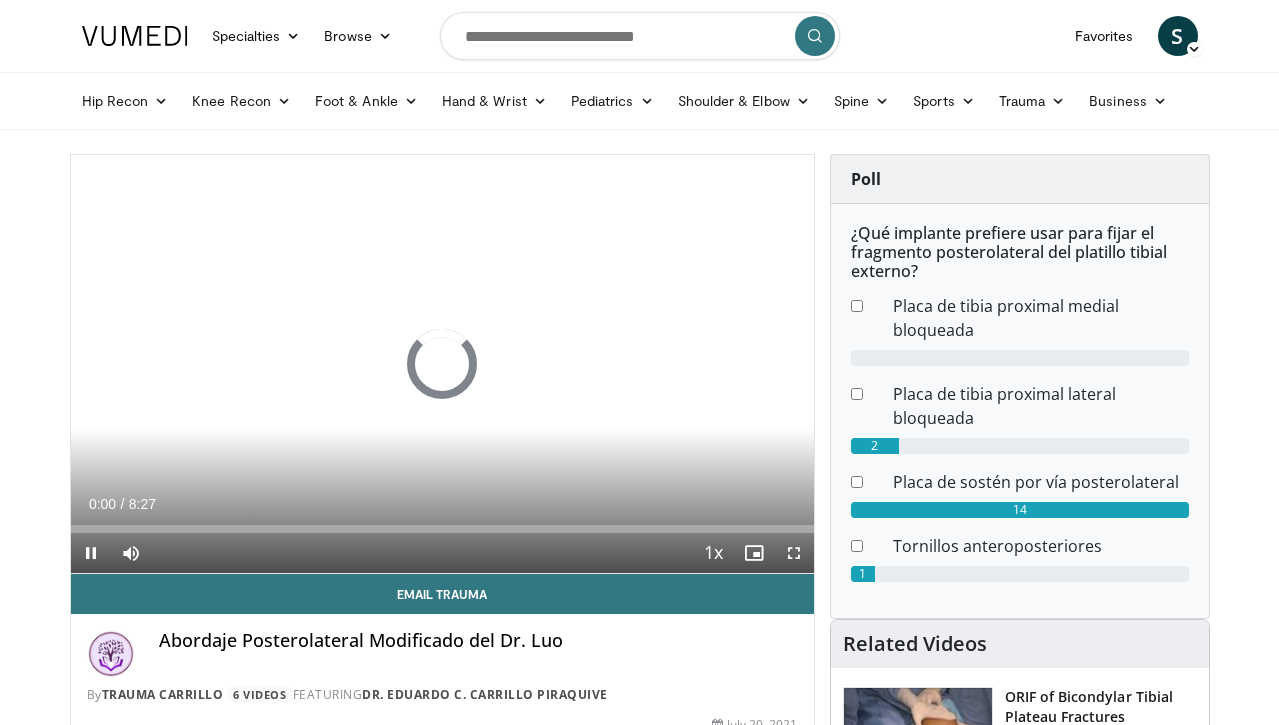 click at bounding box center [794, 553] 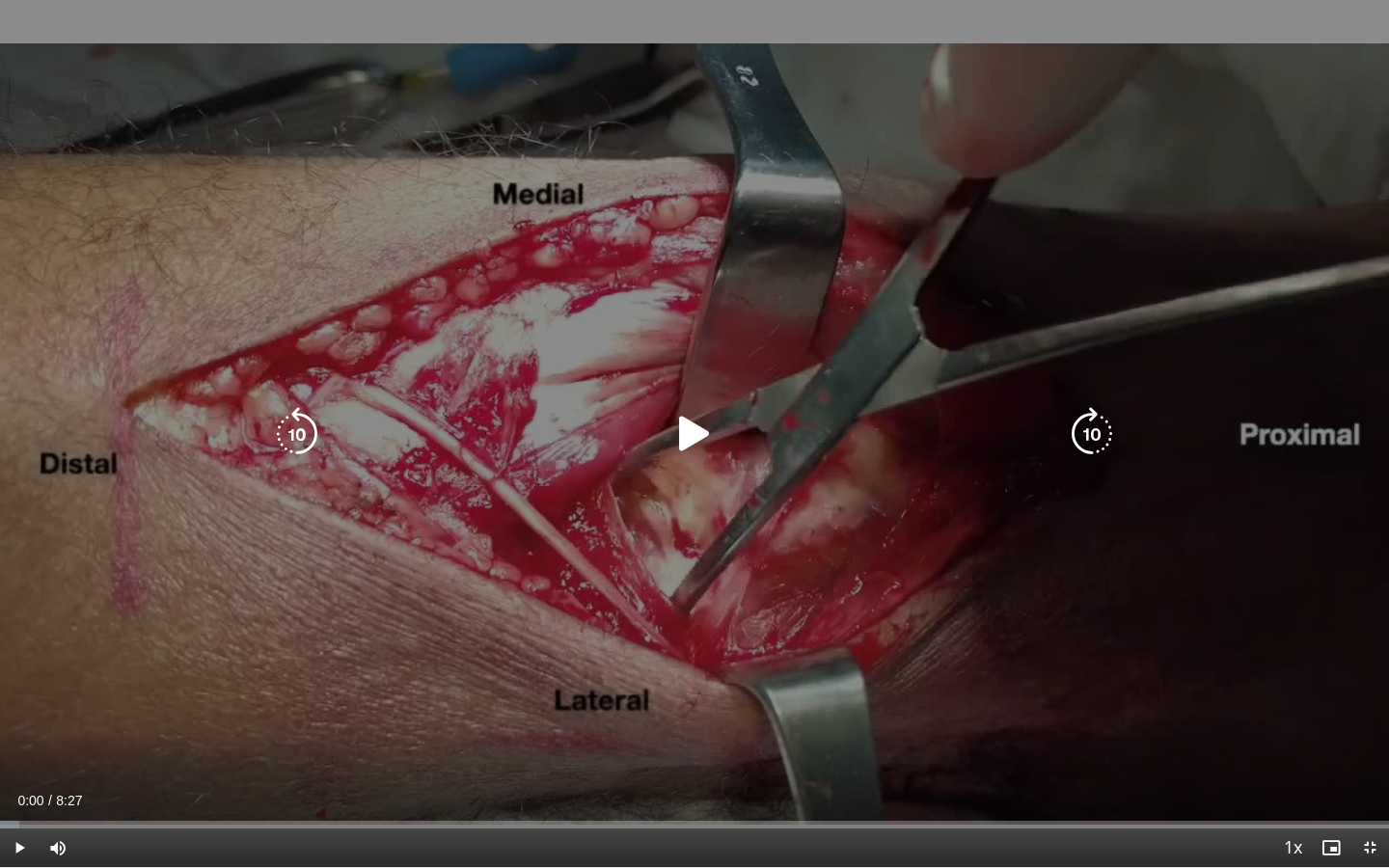 click at bounding box center (694, 434) 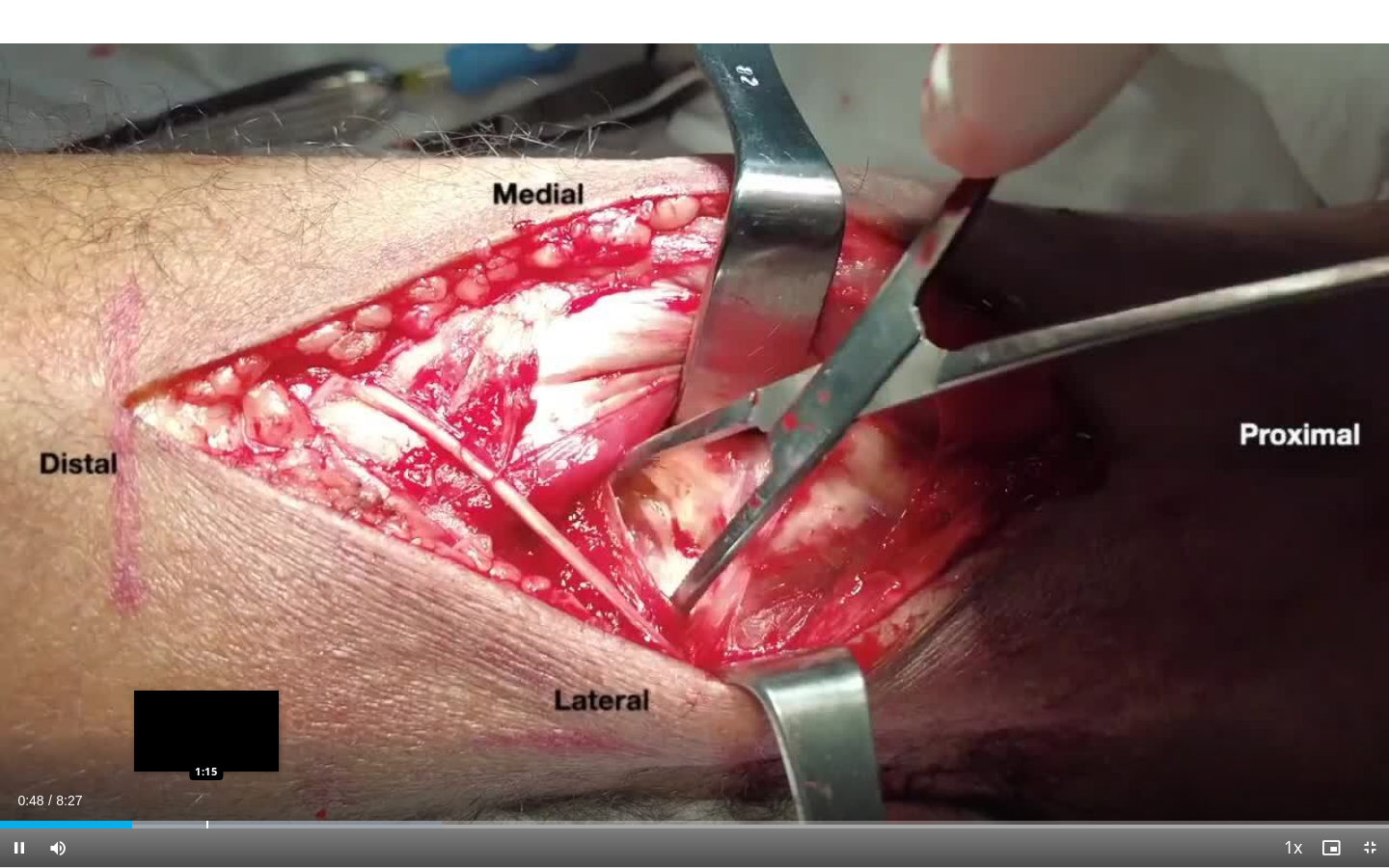 click at bounding box center (207, 825) 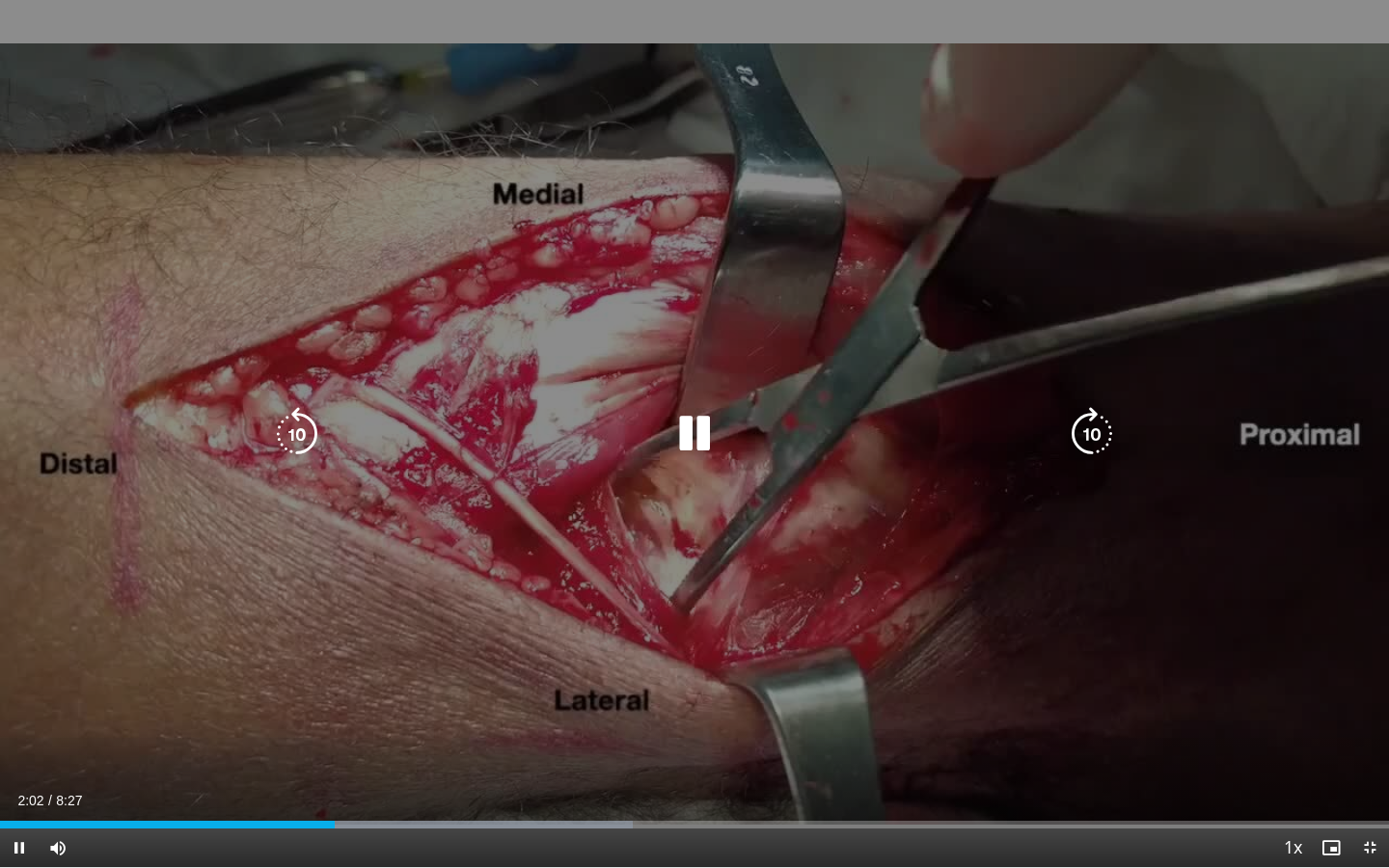 click at bounding box center [1092, 434] 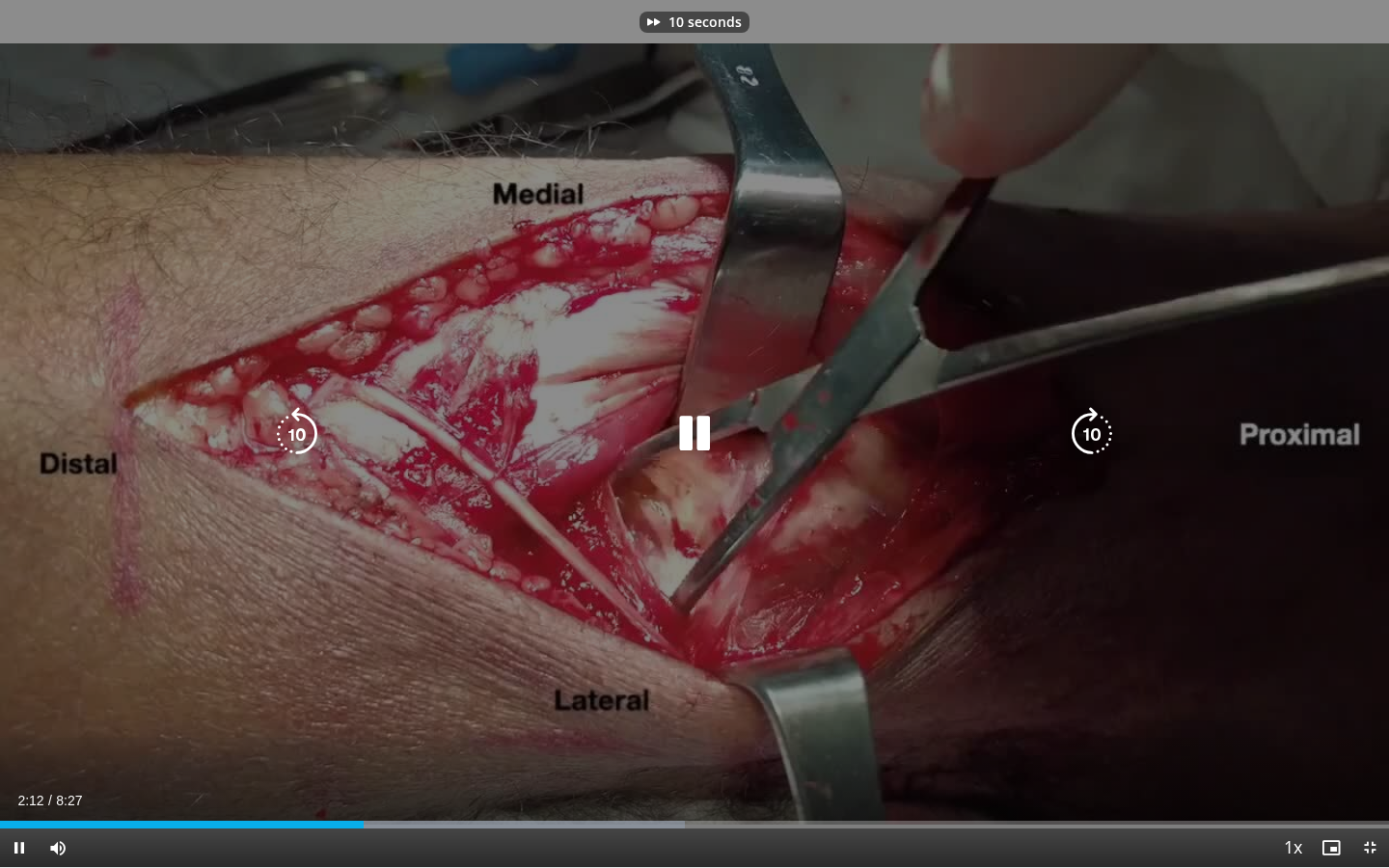click at bounding box center (1092, 434) 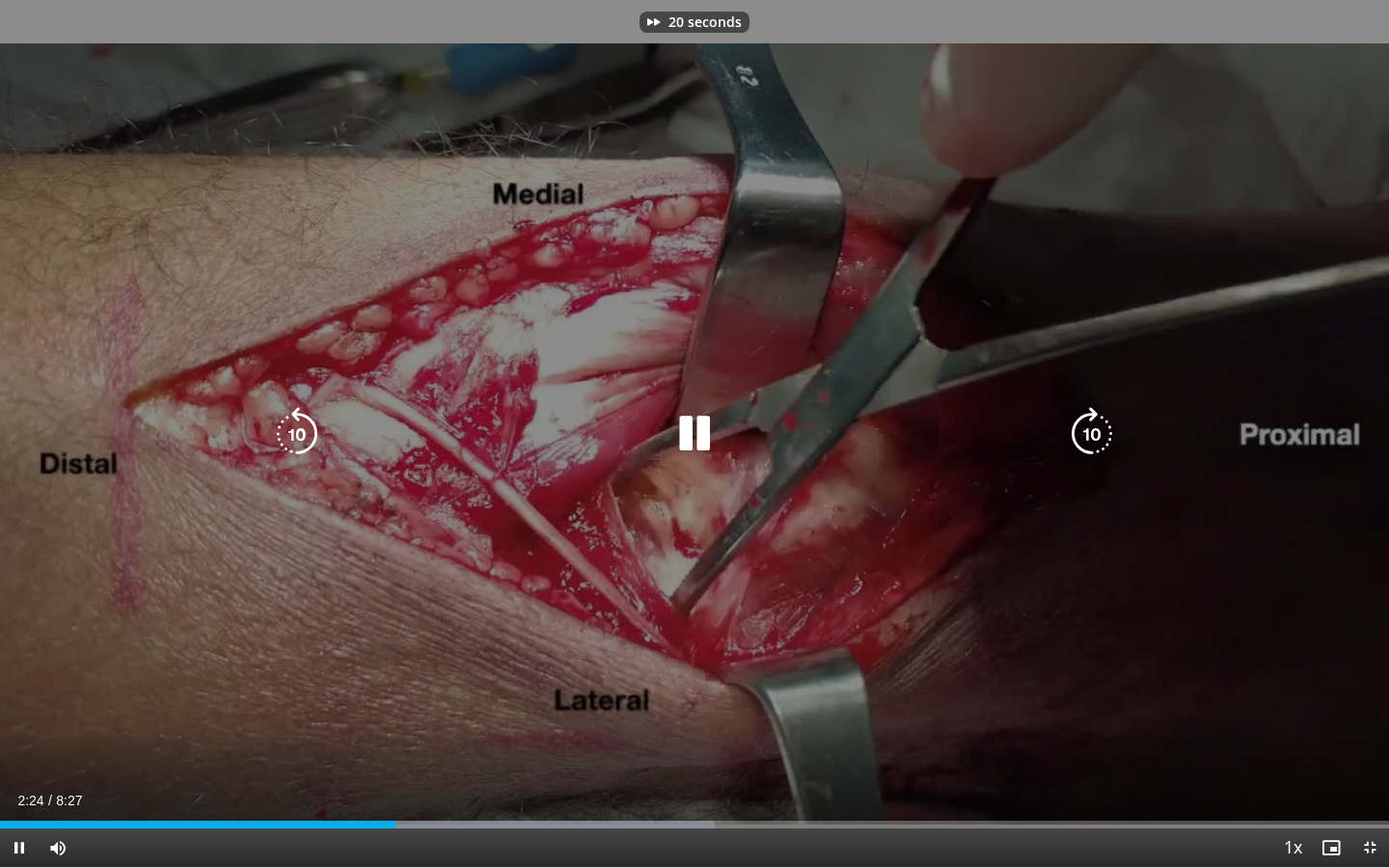 click at bounding box center (297, 434) 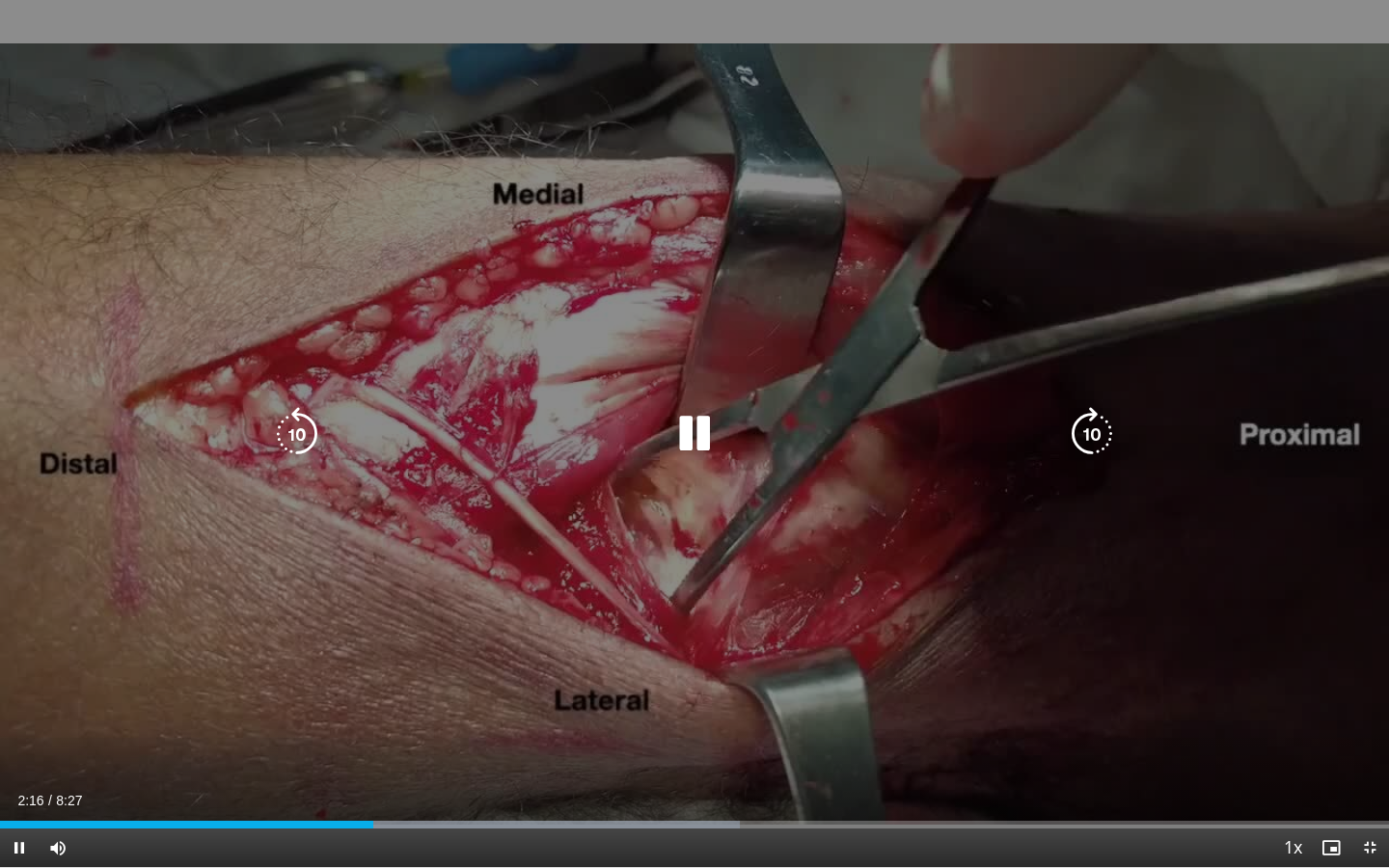 click at bounding box center [297, 434] 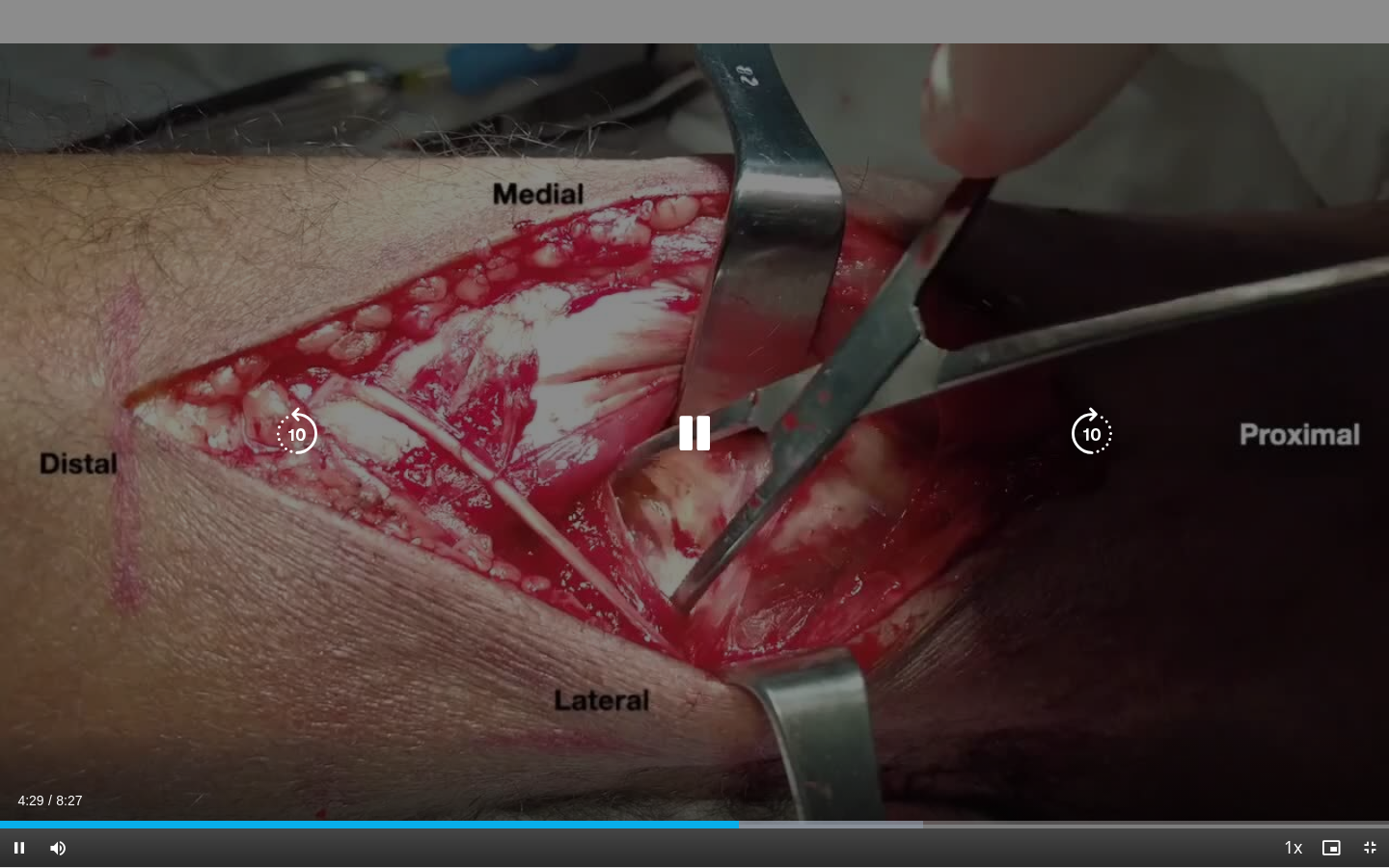 click at bounding box center (297, 434) 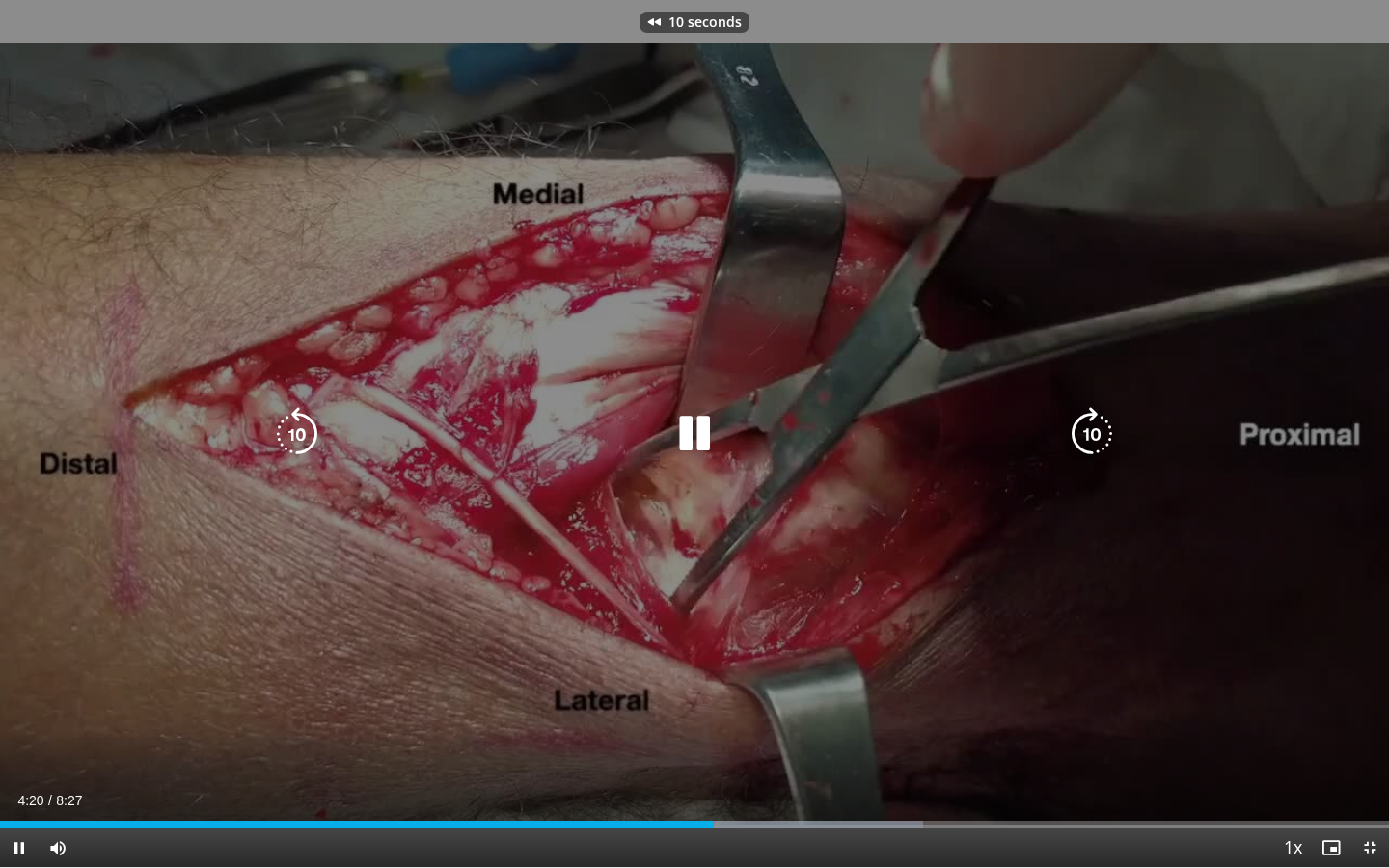 click at bounding box center (297, 434) 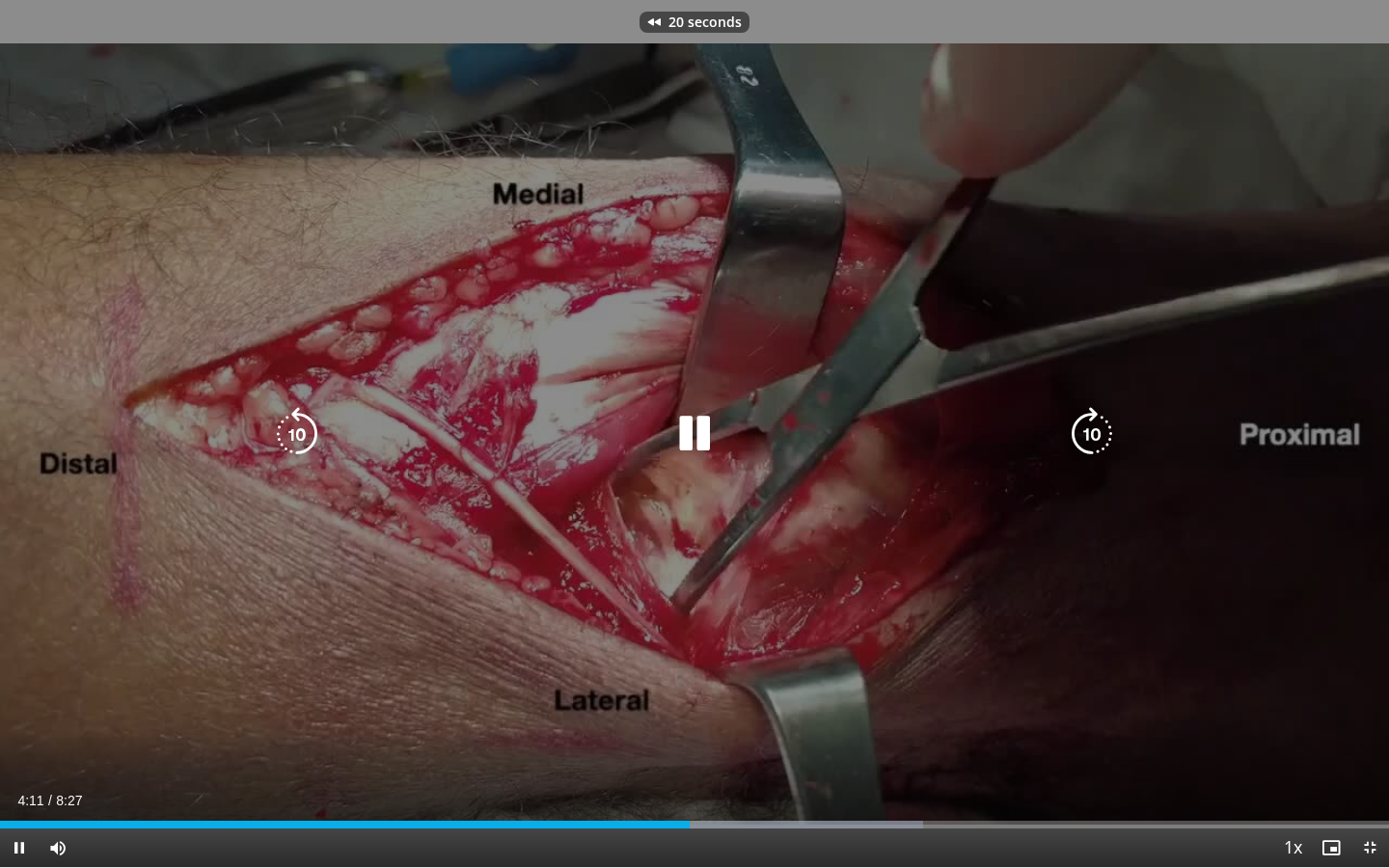 click at bounding box center (297, 434) 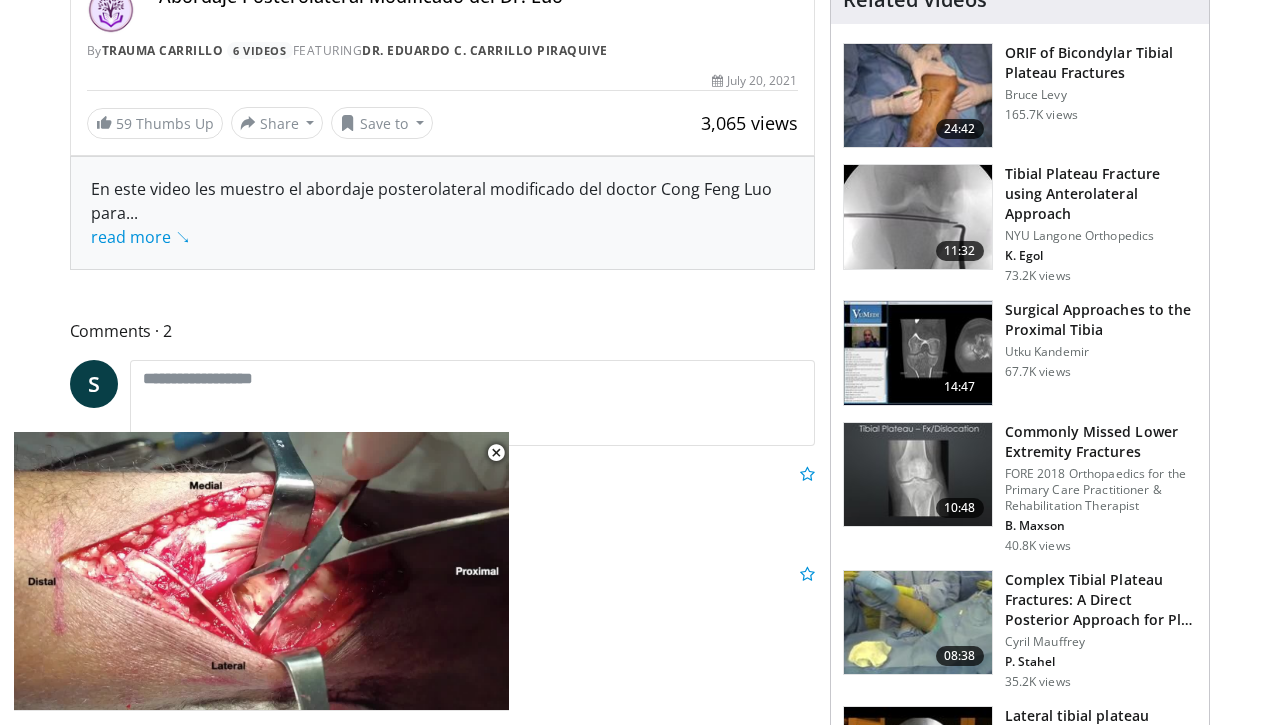 scroll, scrollTop: 668, scrollLeft: 0, axis: vertical 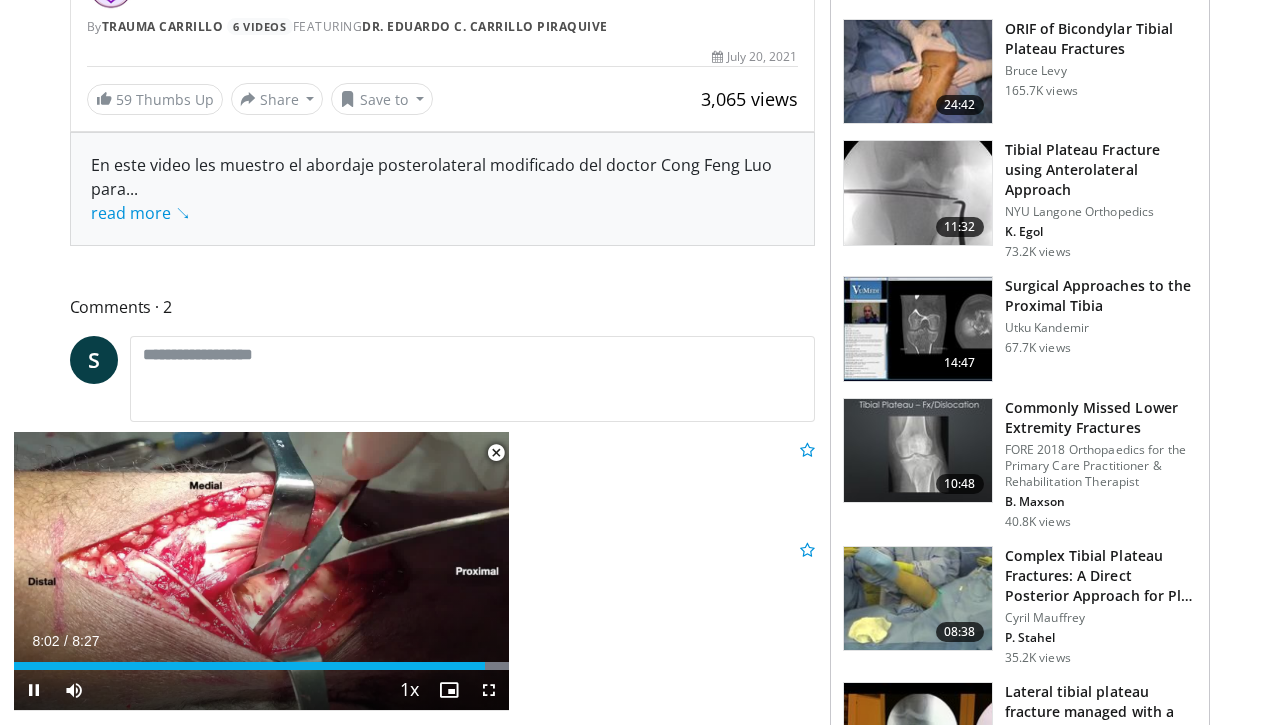 click at bounding box center [496, 453] 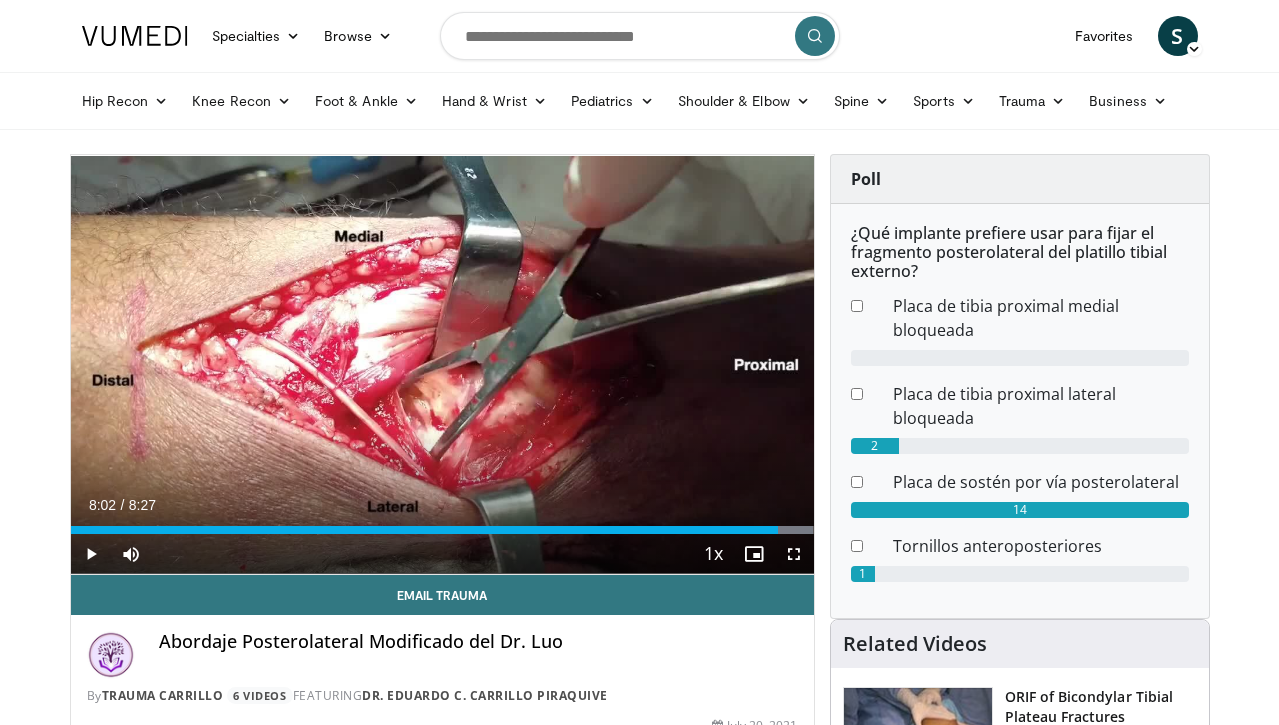 scroll, scrollTop: 0, scrollLeft: 0, axis: both 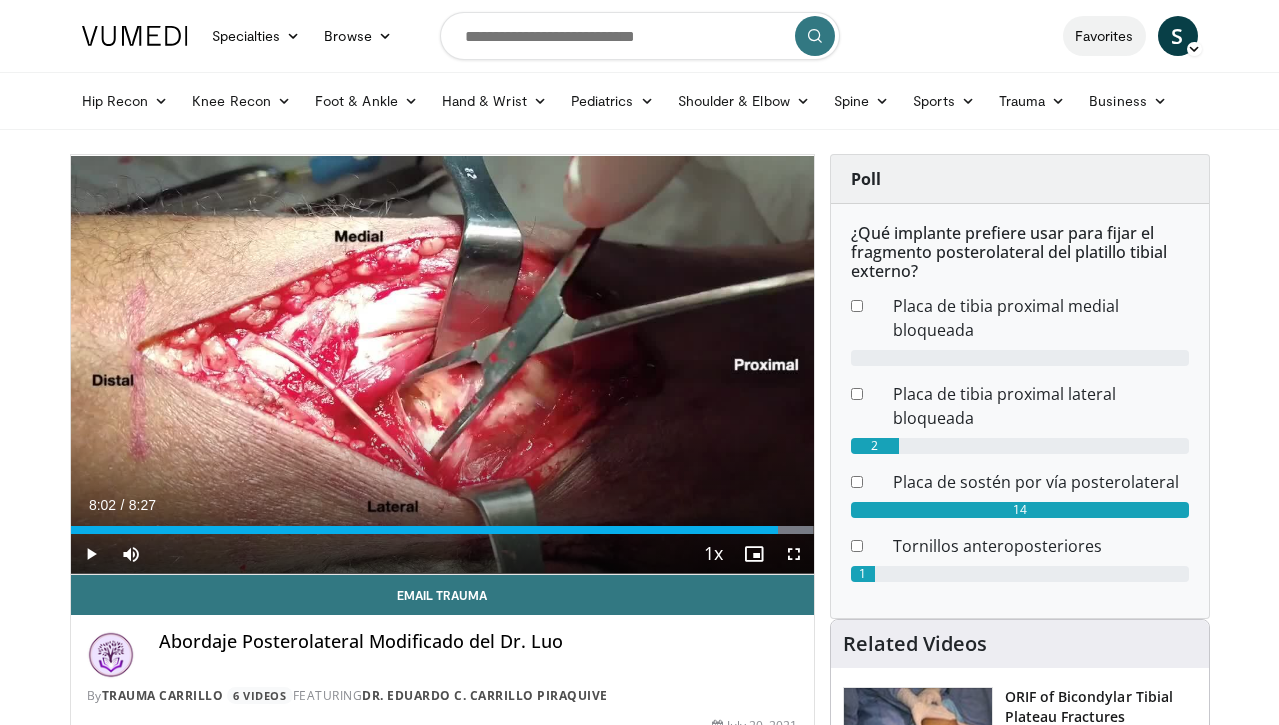 click on "Favorites" at bounding box center [1104, 36] 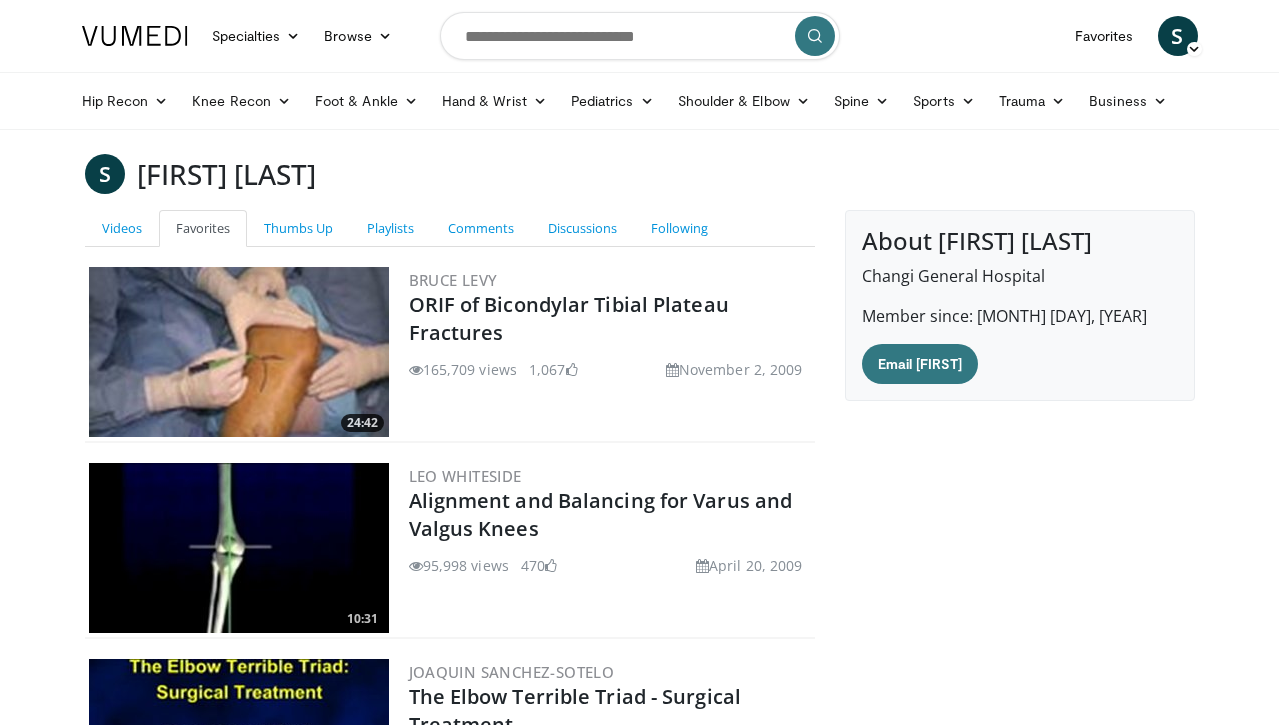 scroll, scrollTop: 0, scrollLeft: 0, axis: both 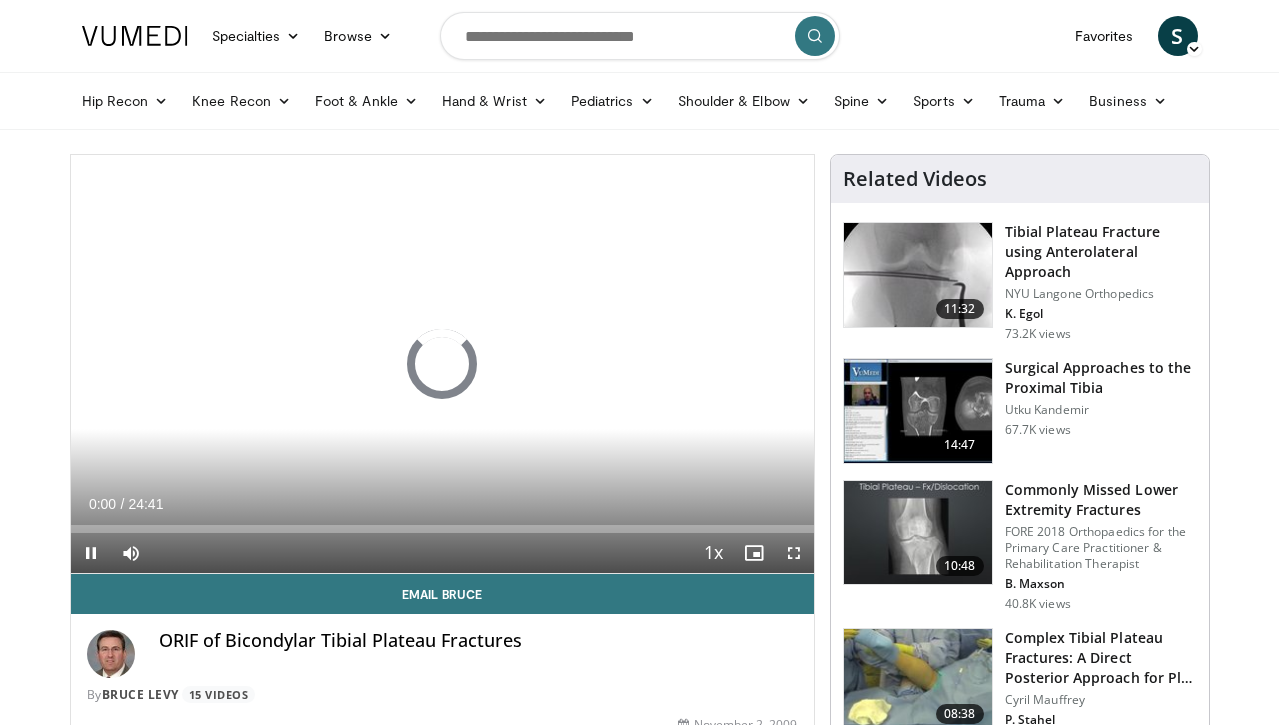 click at bounding box center [794, 553] 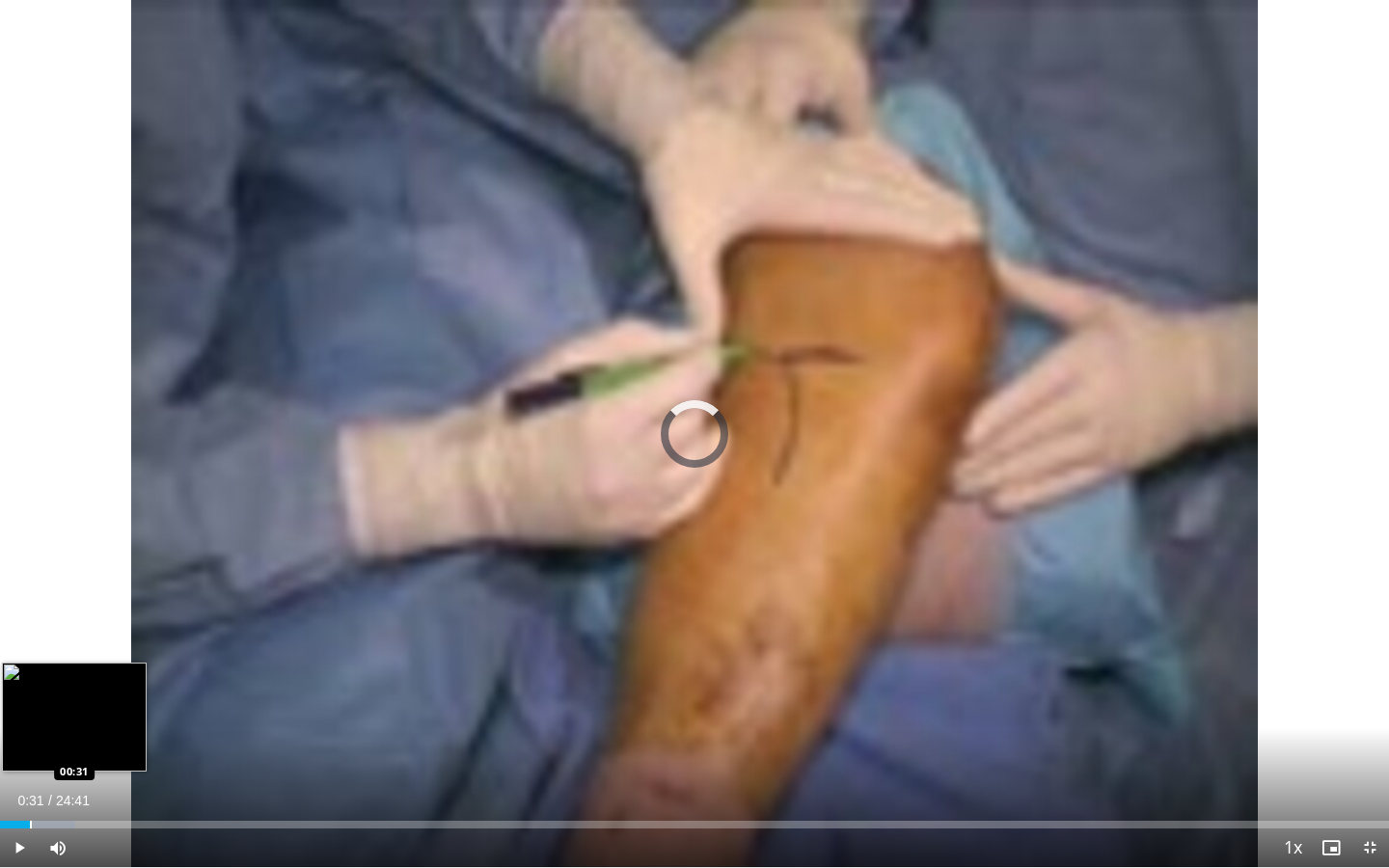 click on "Loaded :  5.40% 00:31 00:31" at bounding box center (694, 819) 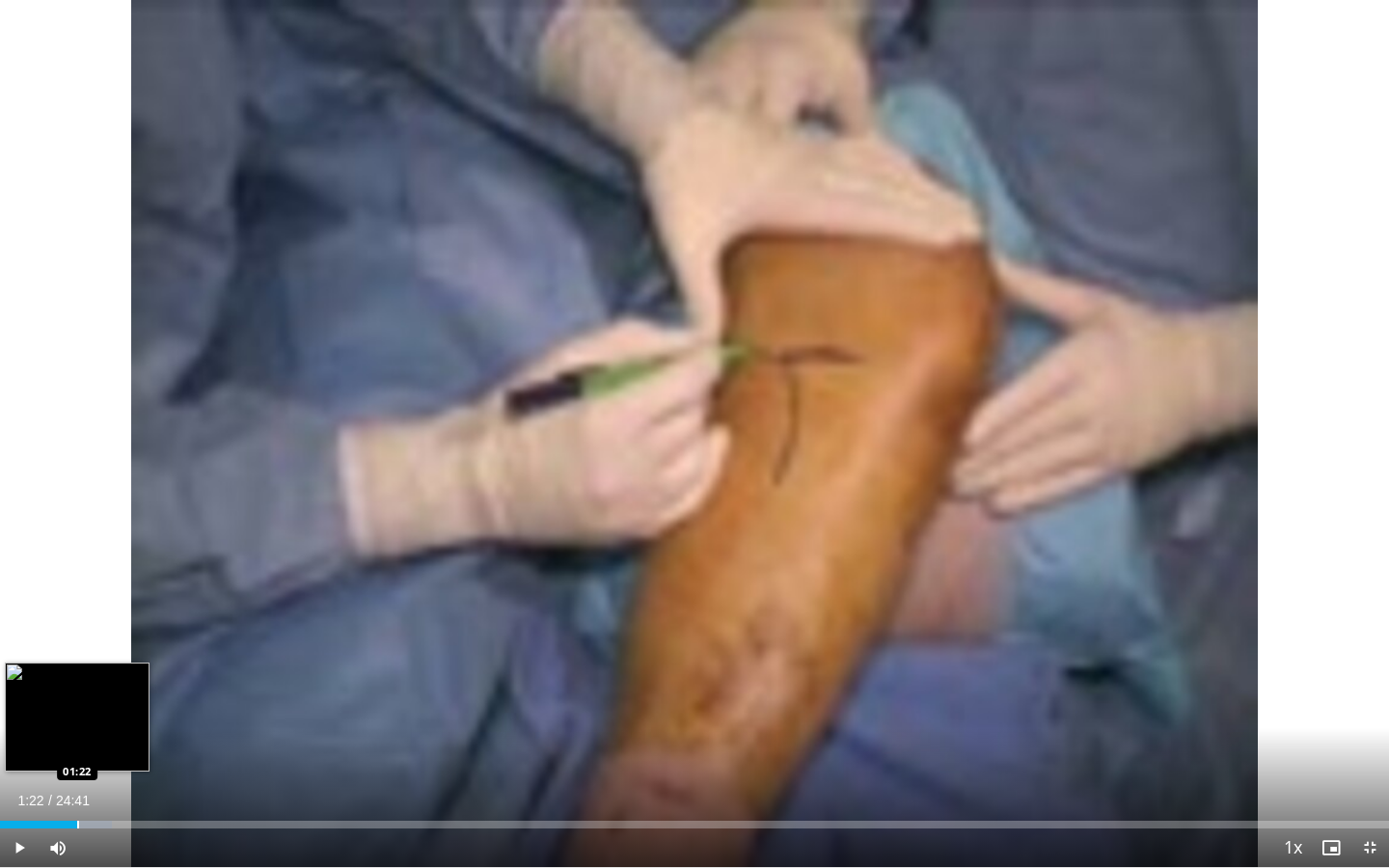click at bounding box center (78, 825) 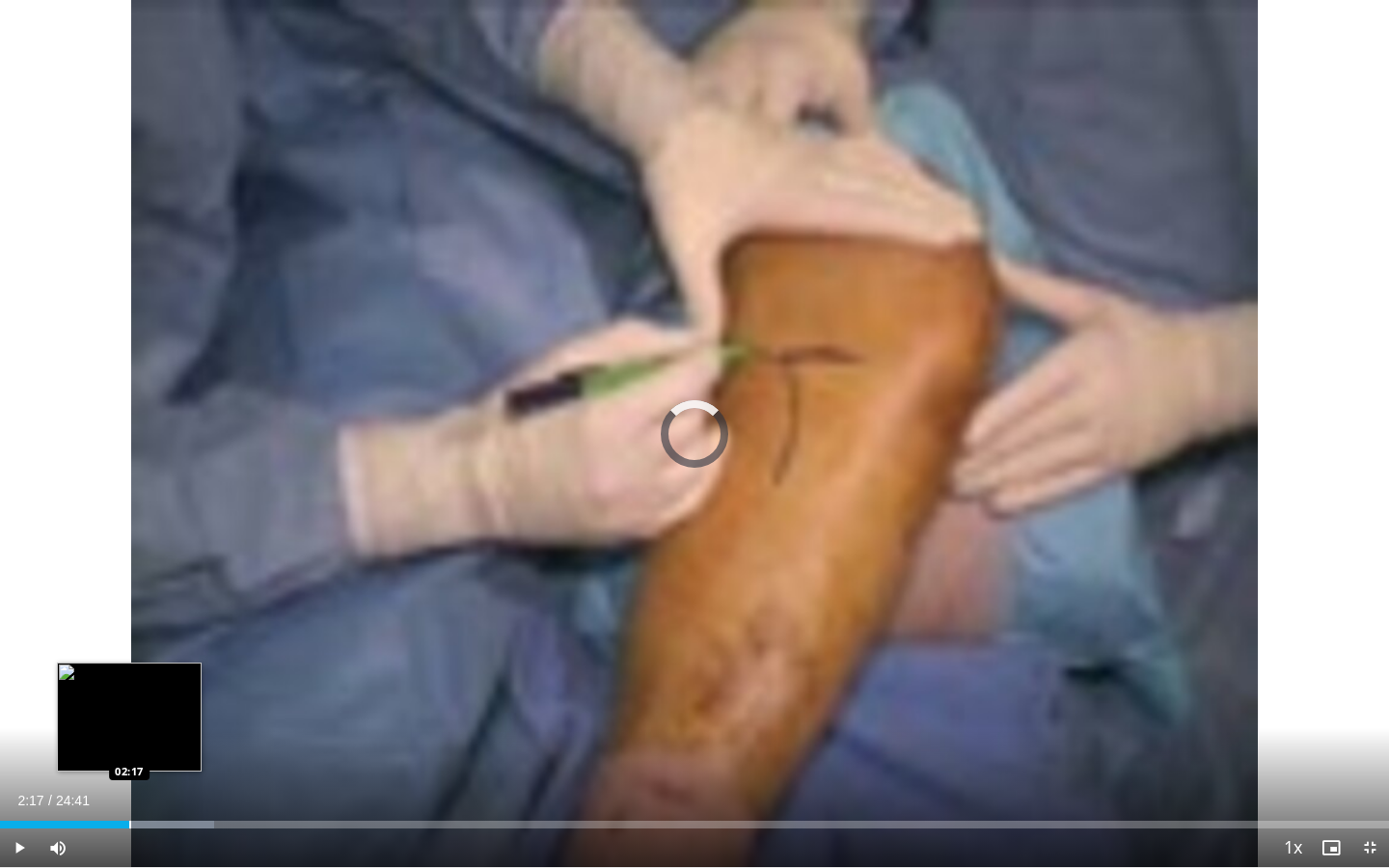 click at bounding box center [130, 825] 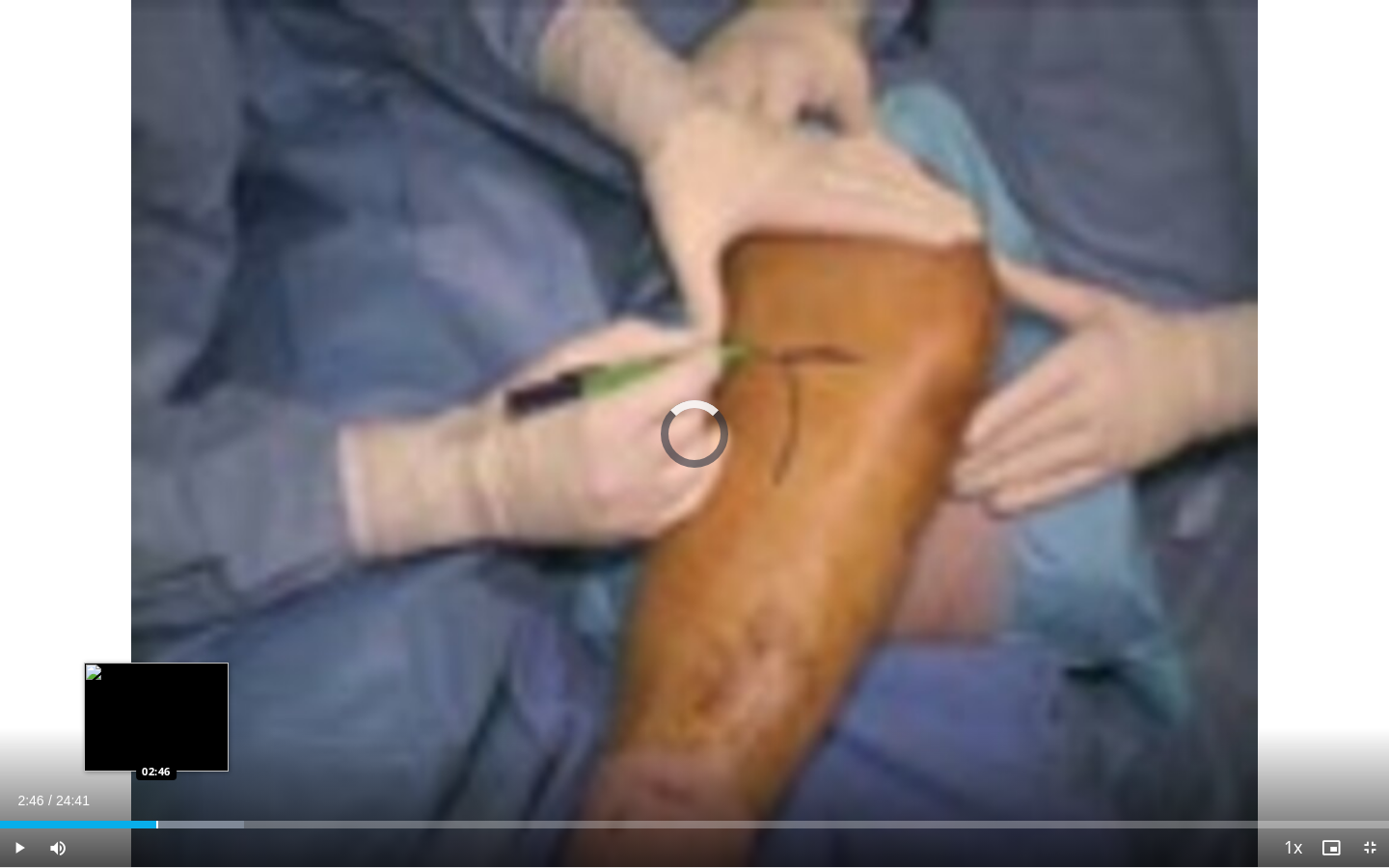click at bounding box center [157, 825] 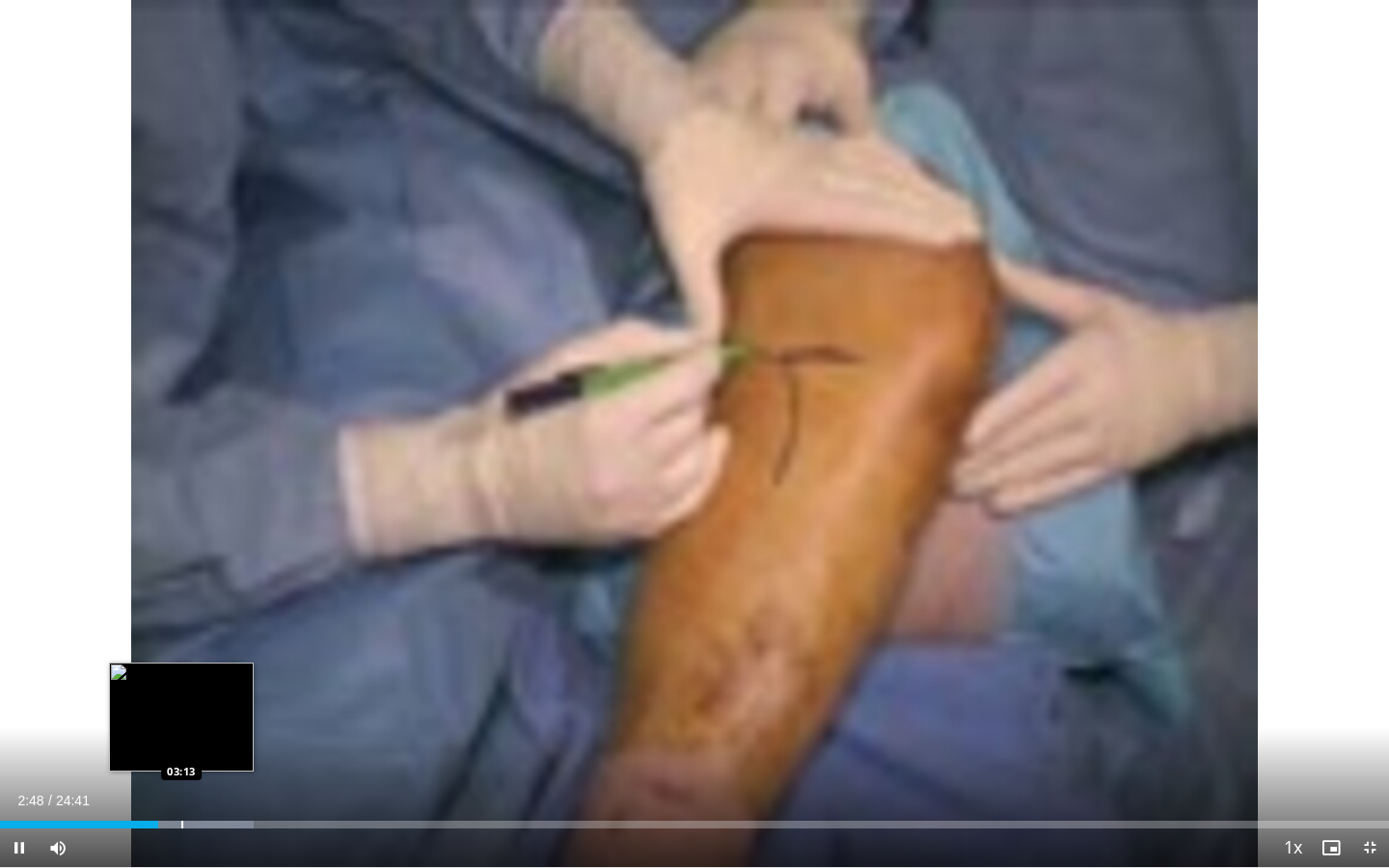 click on "**********" at bounding box center [694, 434] 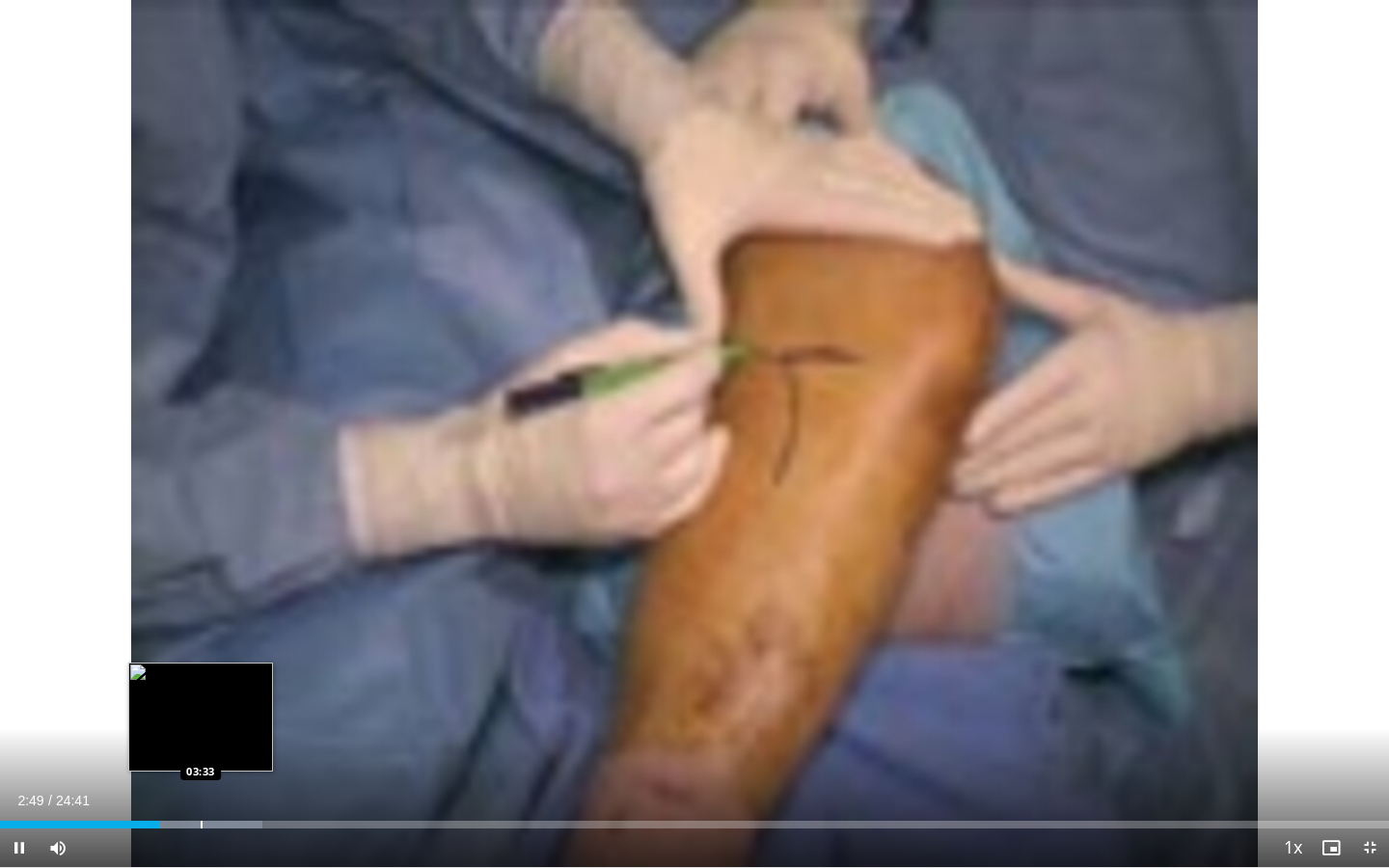 click at bounding box center (202, 825) 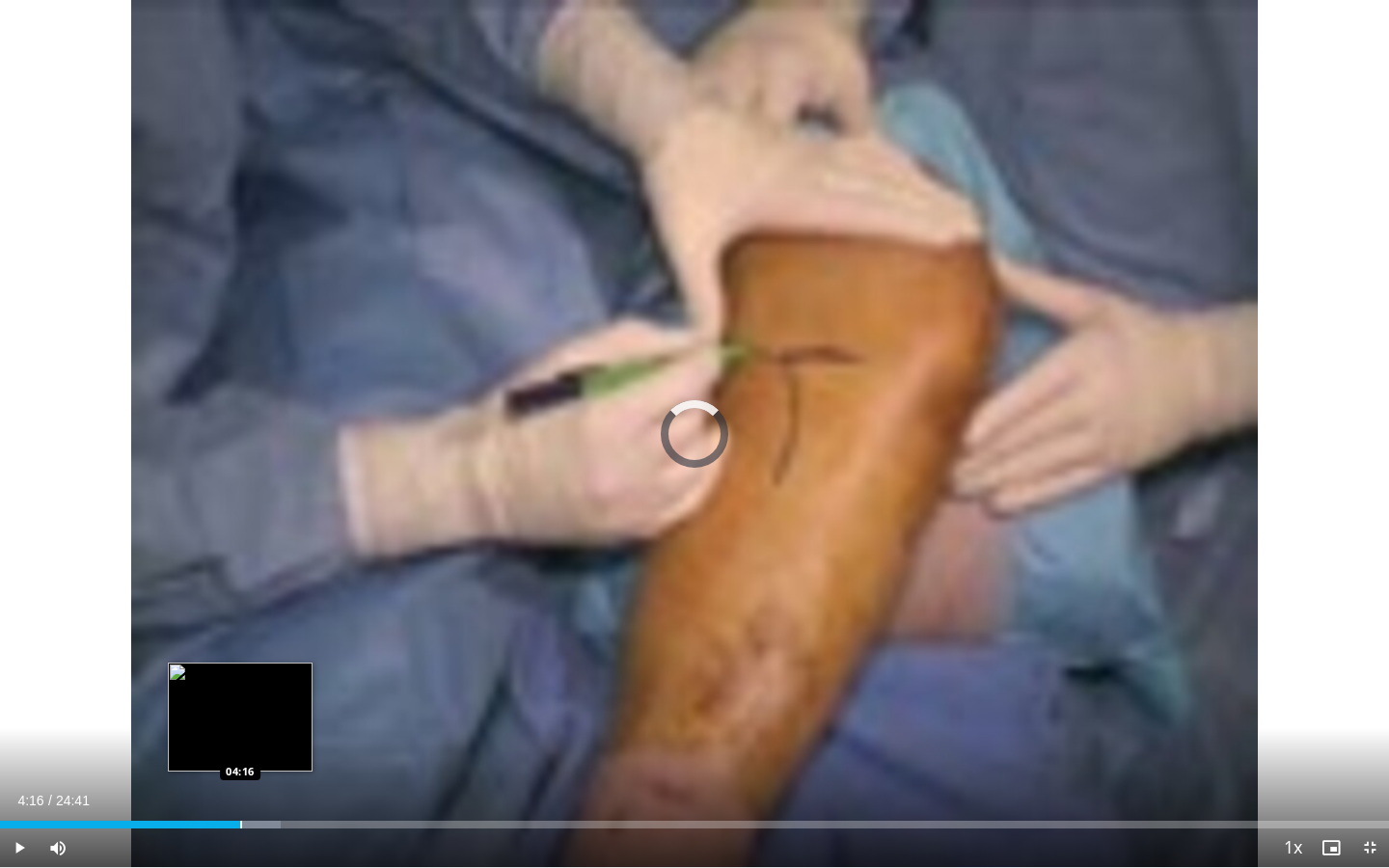 click at bounding box center [241, 825] 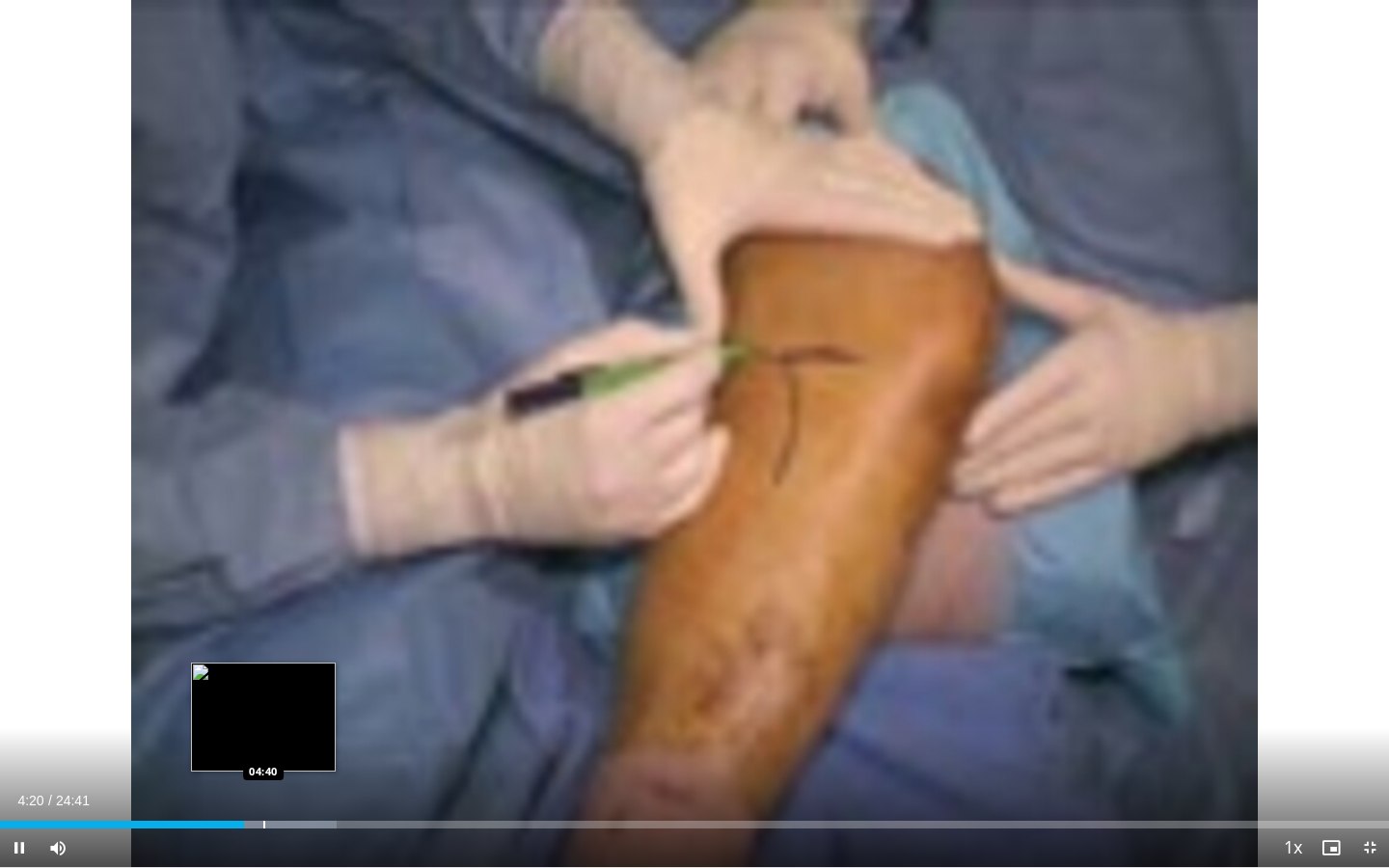 click at bounding box center (264, 825) 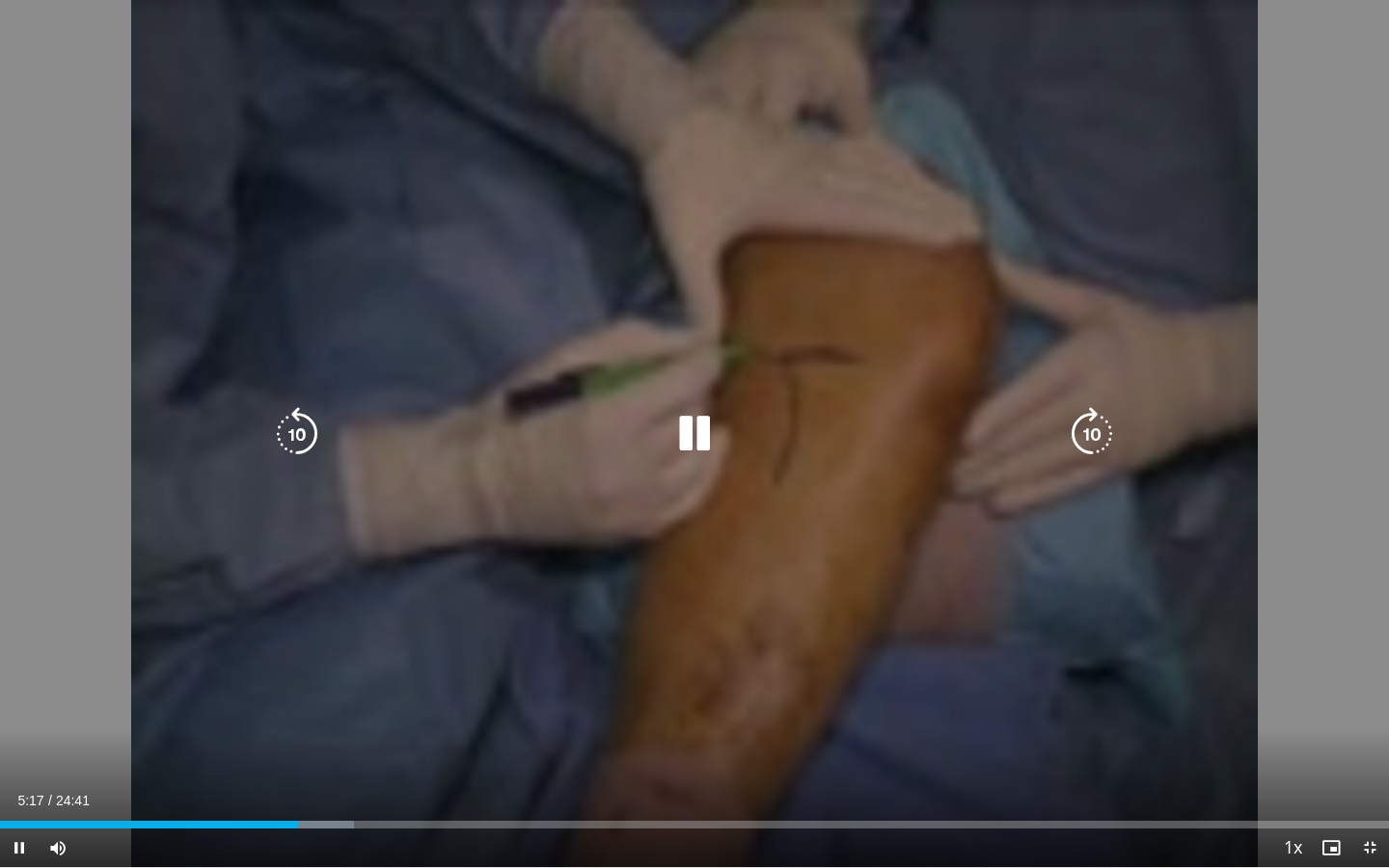 click on "10 seconds
Tap to unmute" at bounding box center (694, 433) 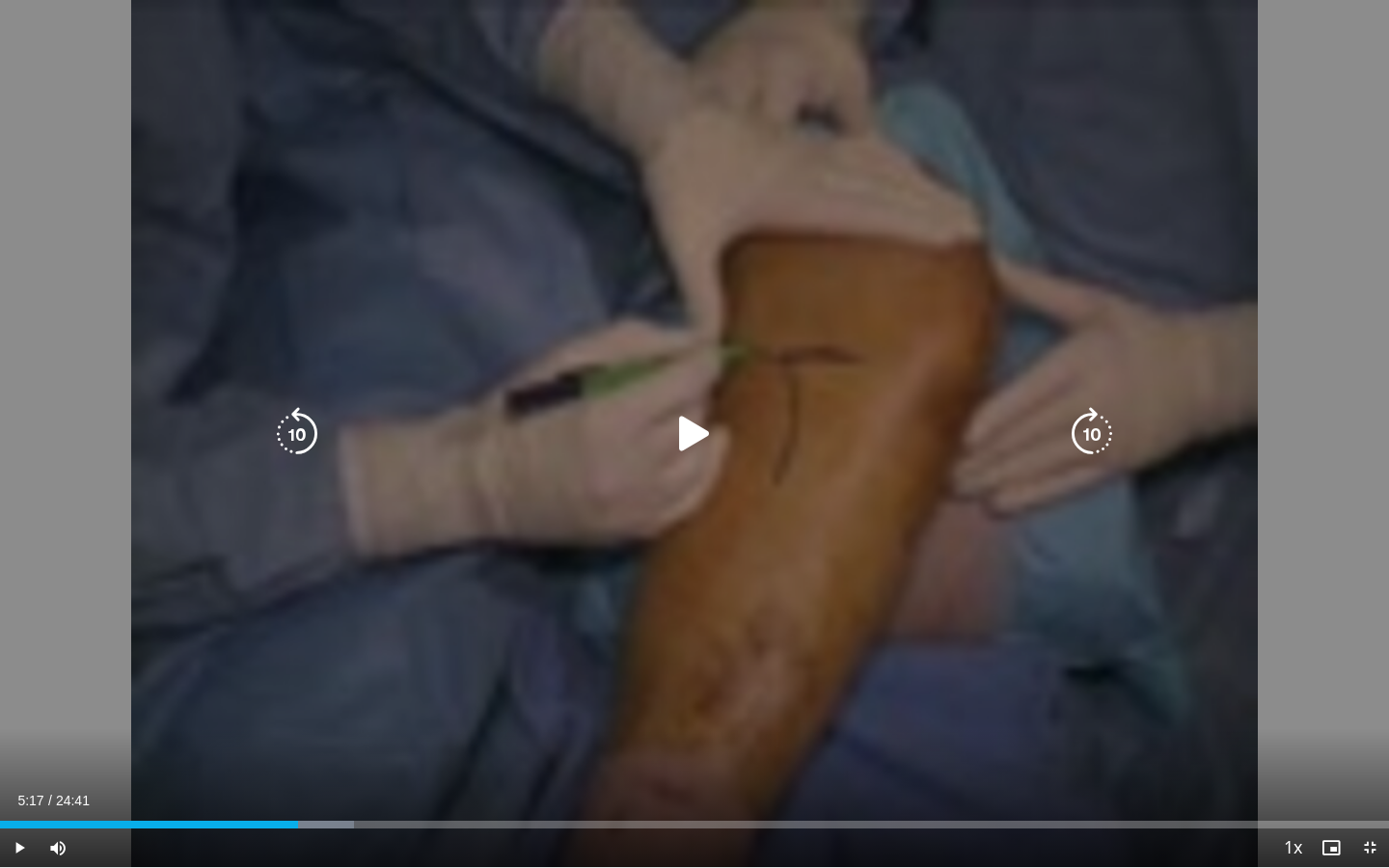 click at bounding box center [694, 434] 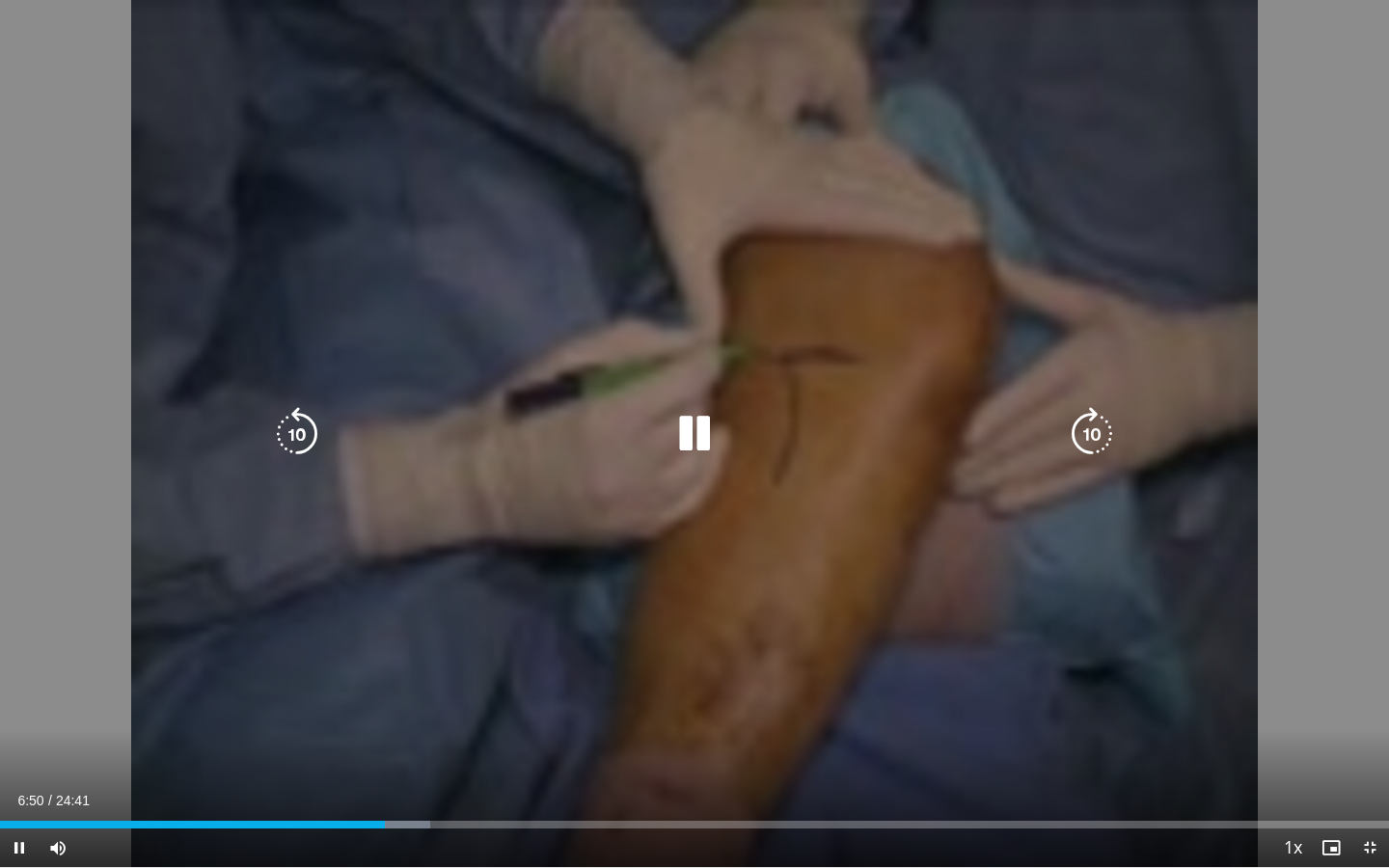 click at bounding box center [694, 434] 